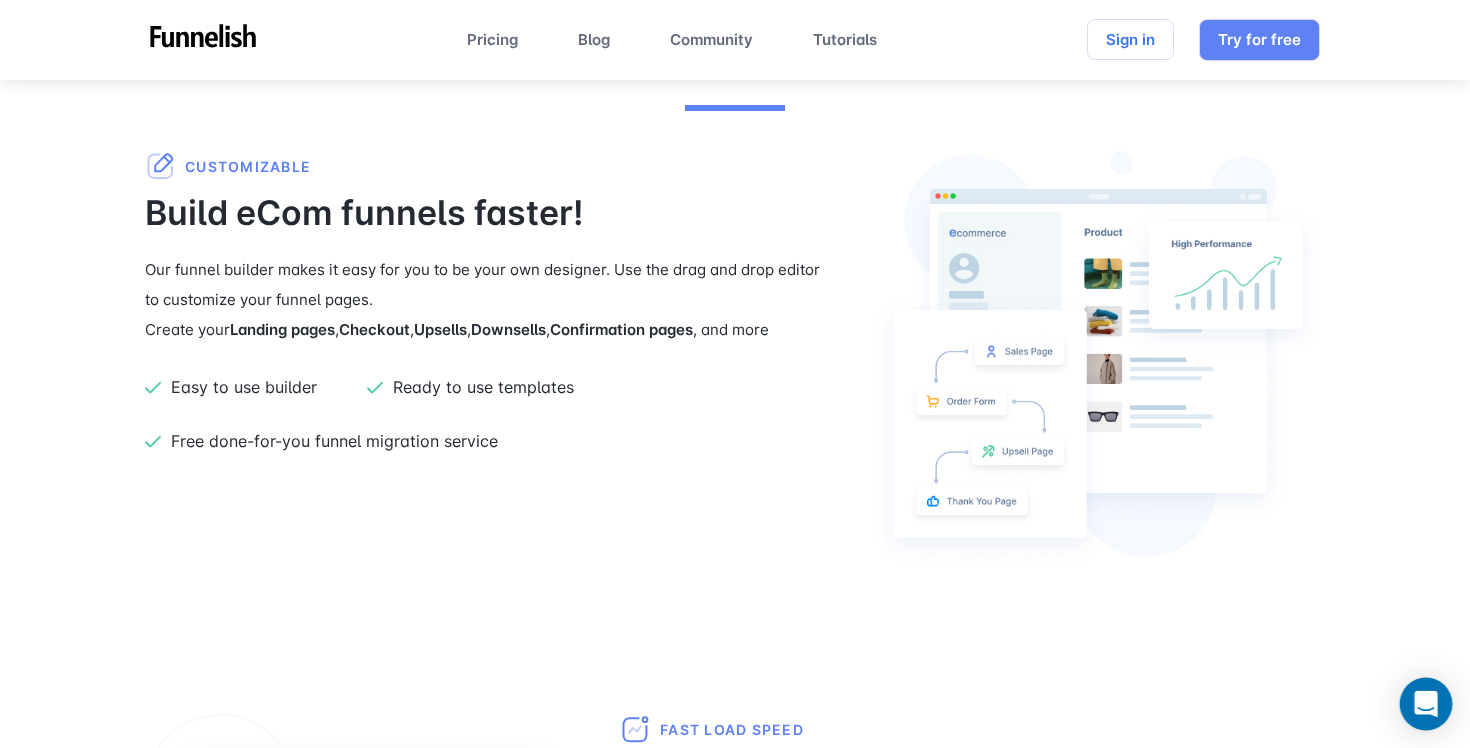 scroll, scrollTop: 1167, scrollLeft: 0, axis: vertical 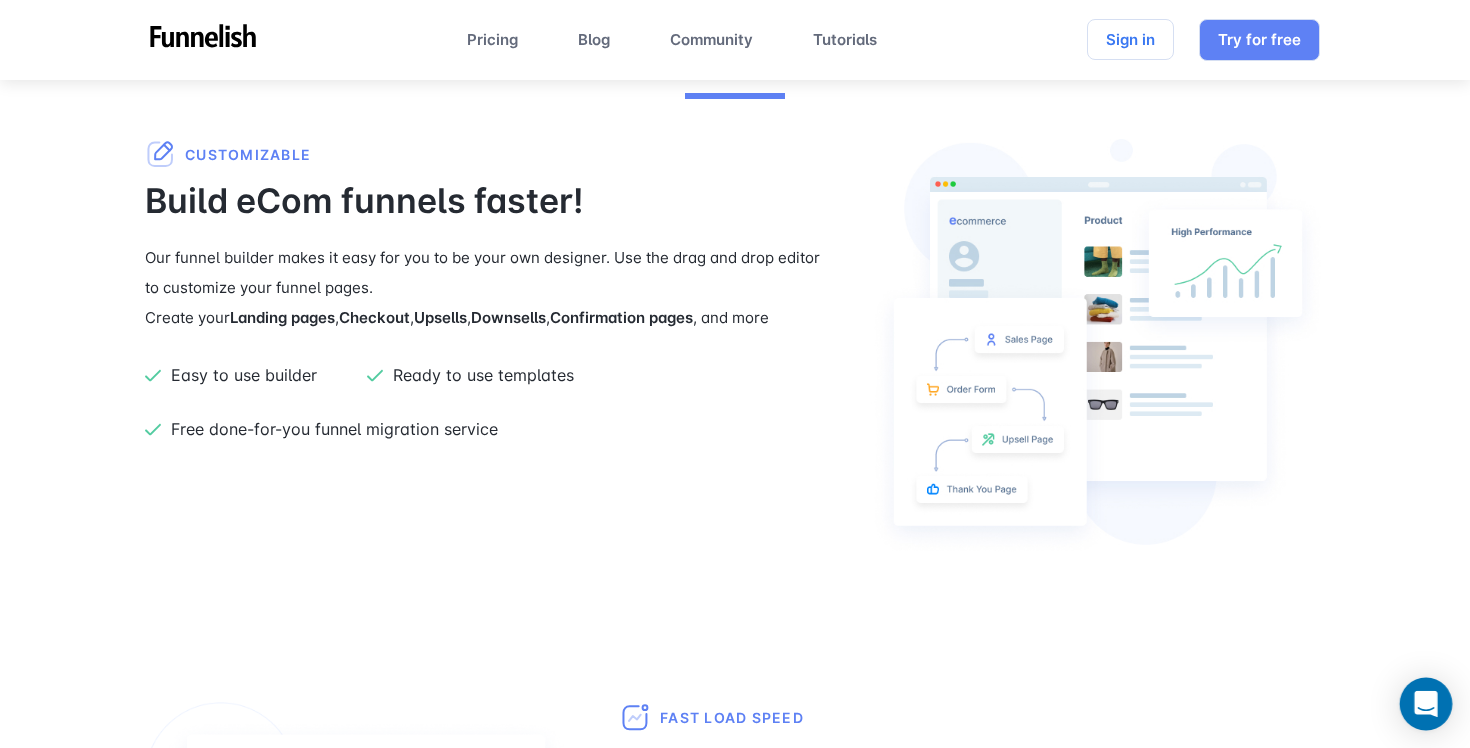 click 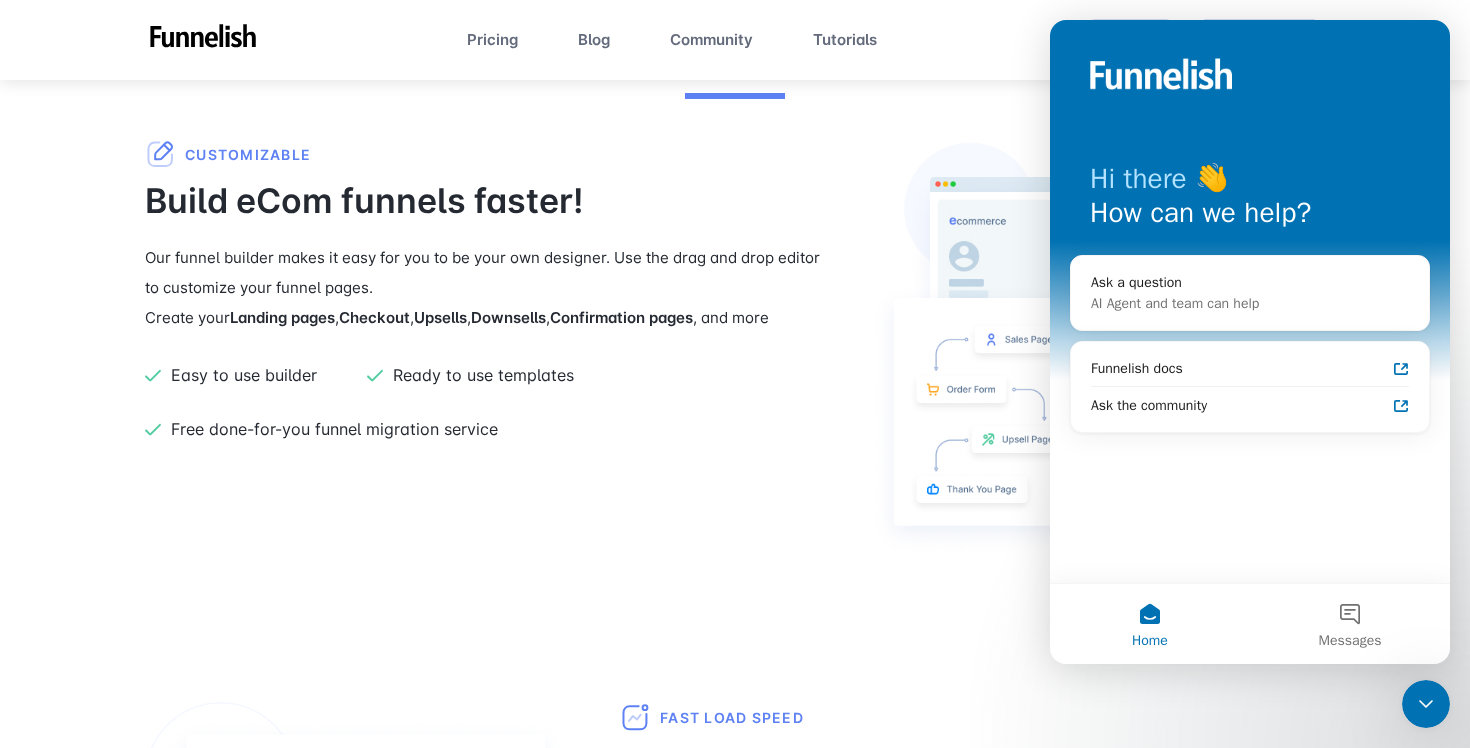 scroll, scrollTop: 0, scrollLeft: 0, axis: both 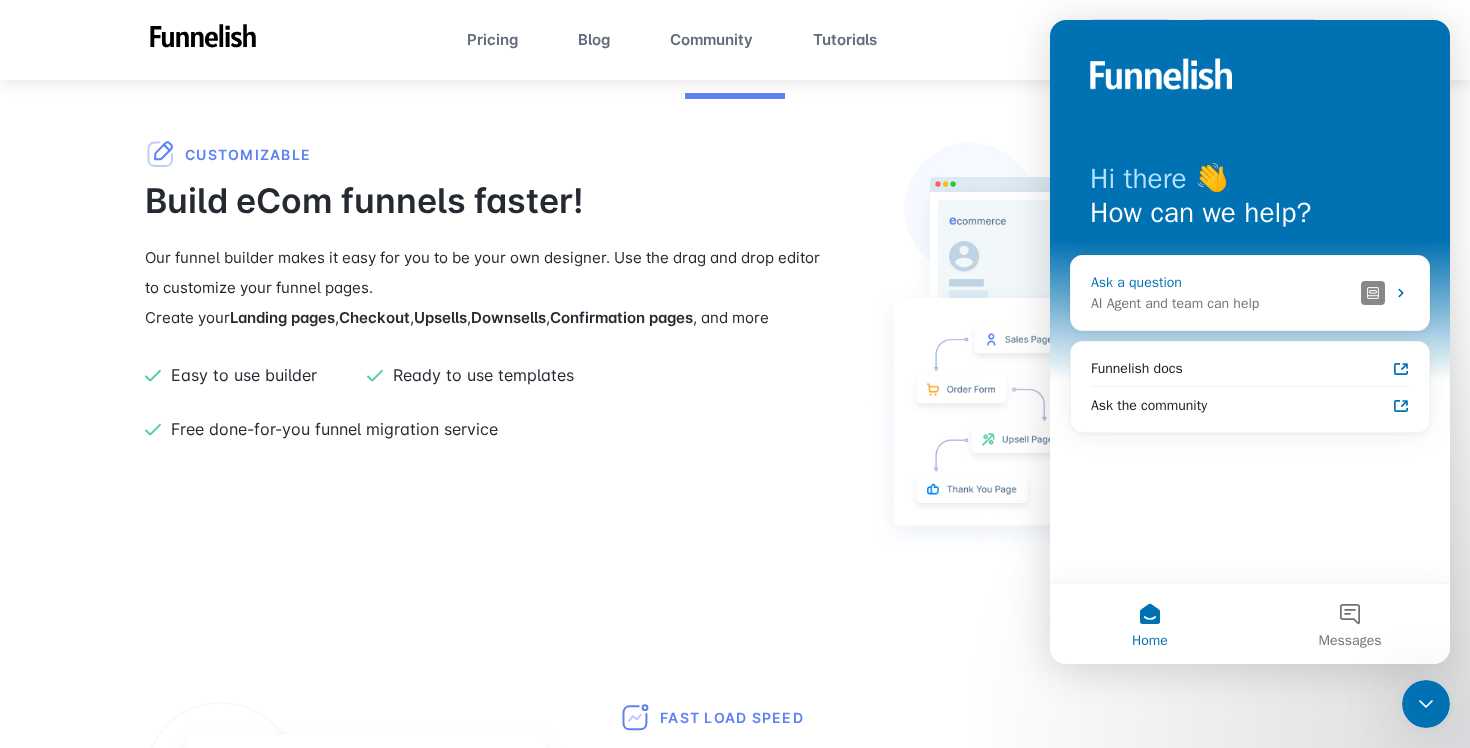 click on "AI Agent and team can help" at bounding box center (1222, 303) 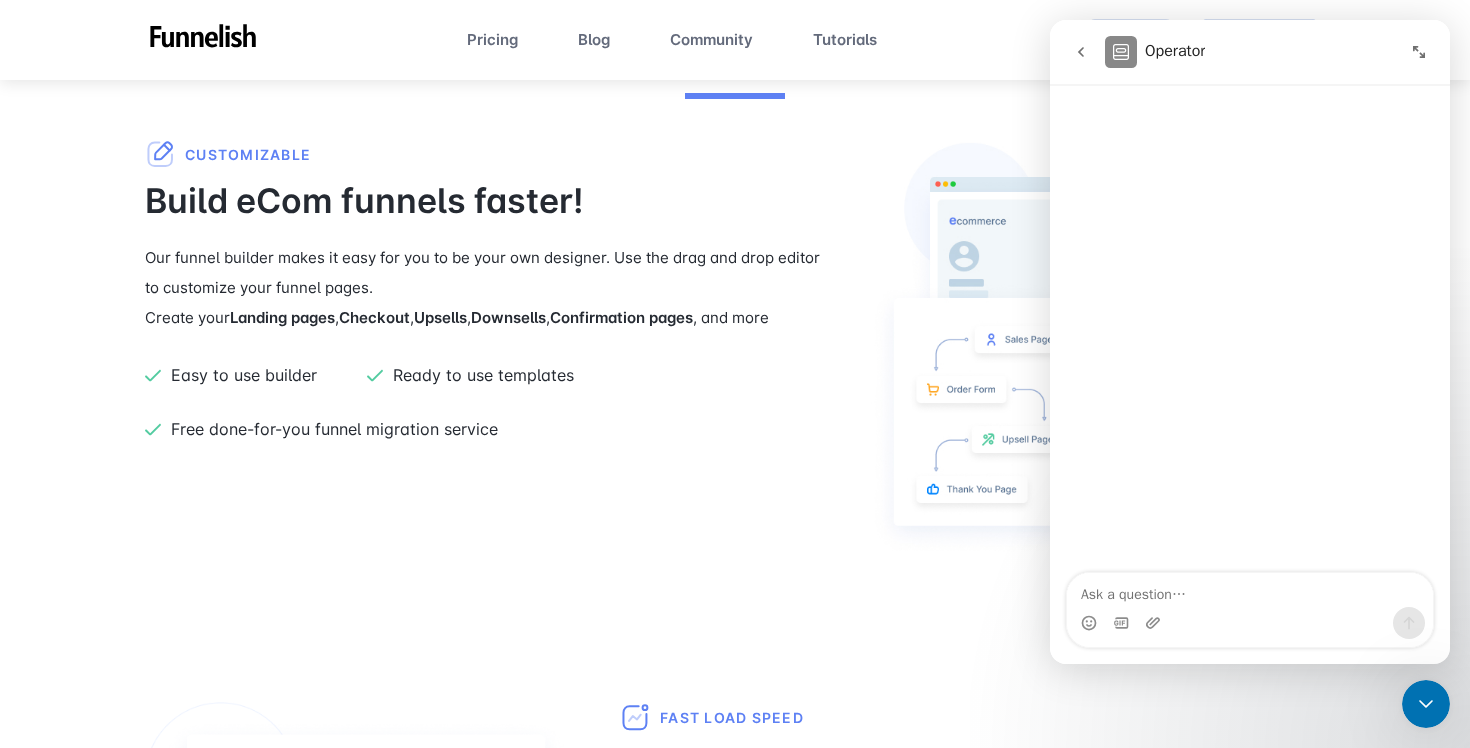 click 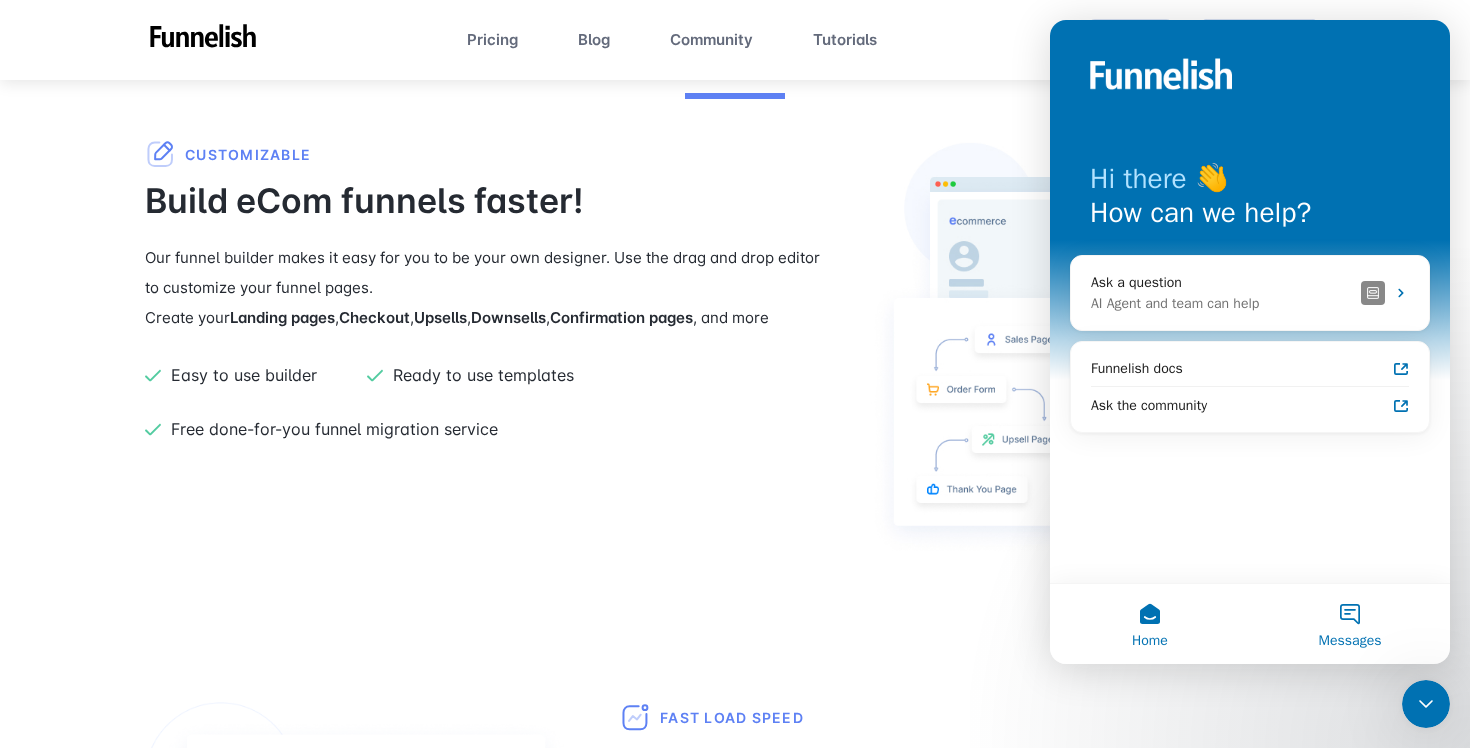 click on "Messages" at bounding box center [1350, 624] 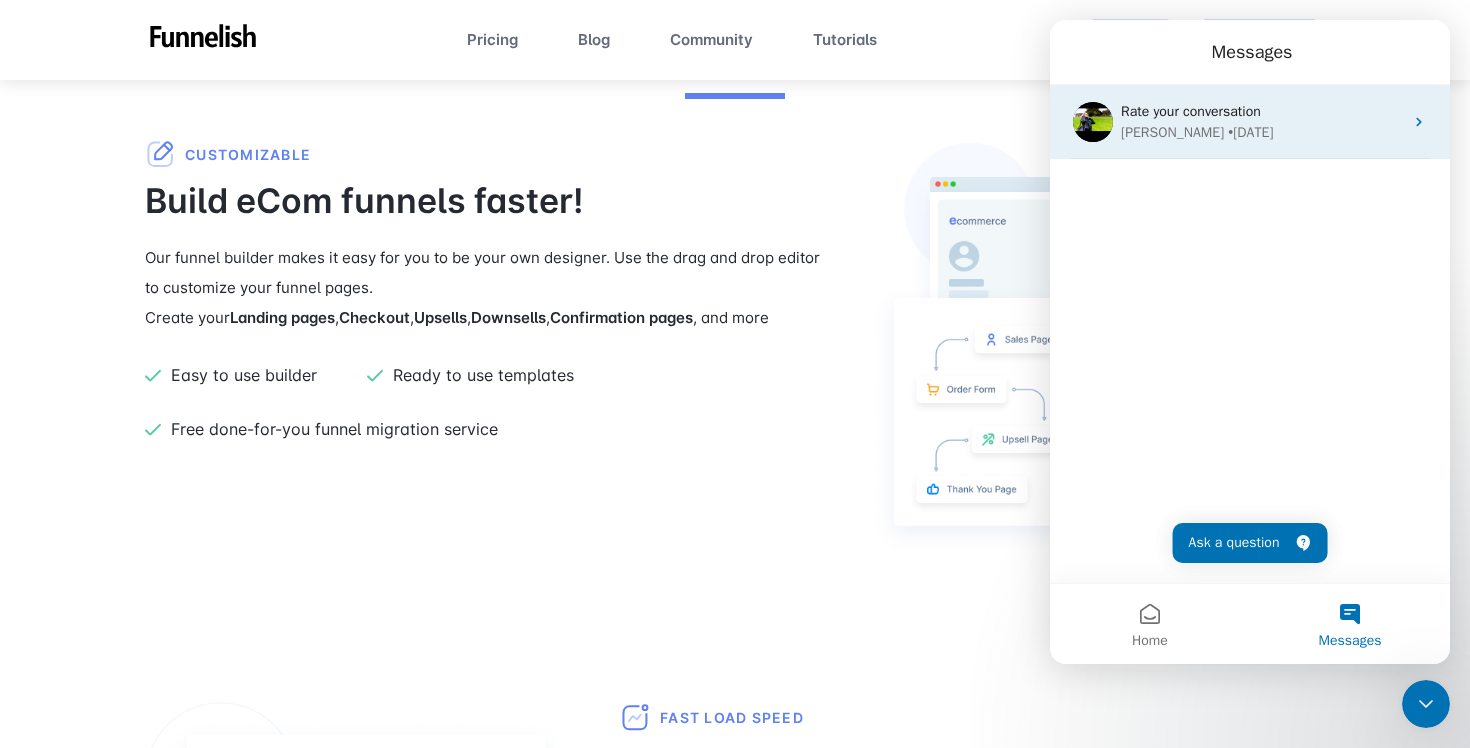 click on "Ana •  7w ago" at bounding box center [1262, 132] 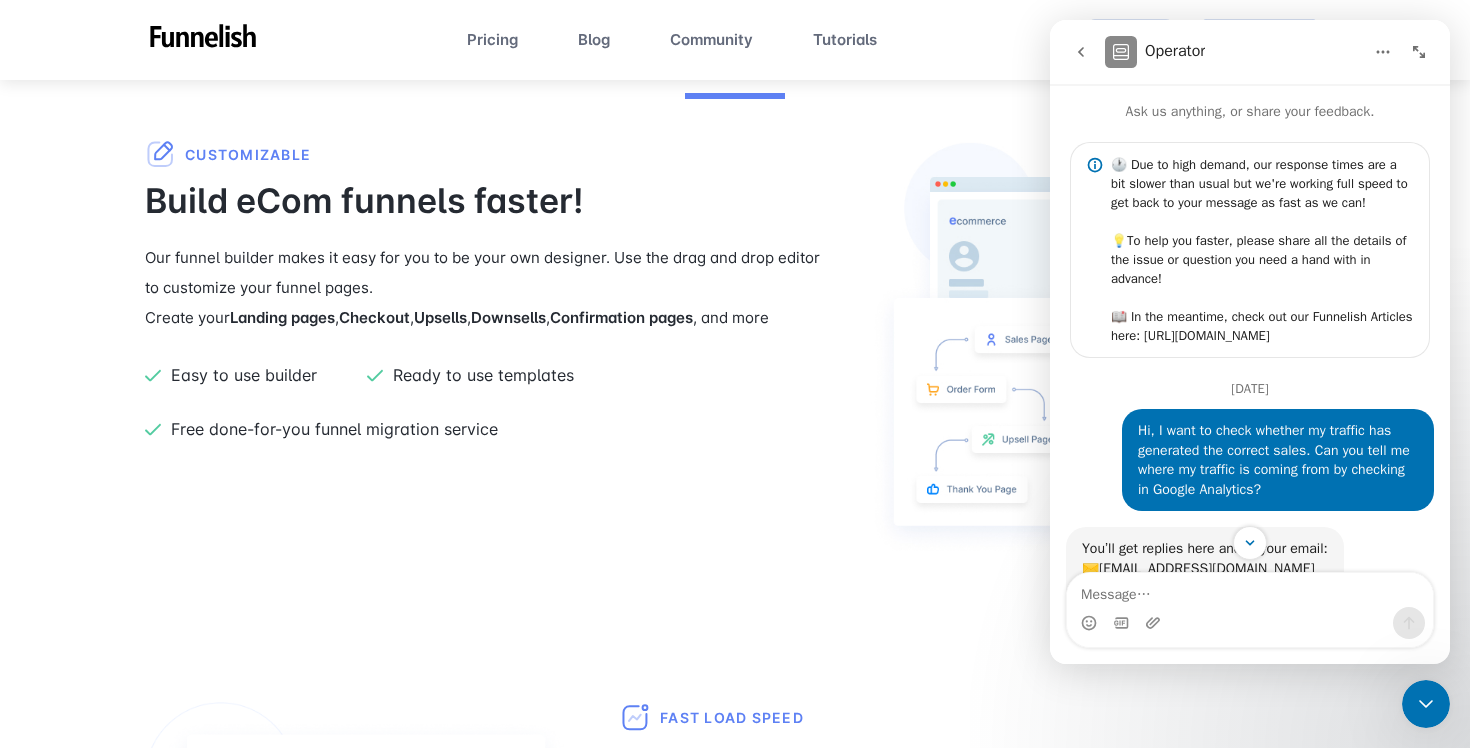 scroll, scrollTop: 0, scrollLeft: 0, axis: both 